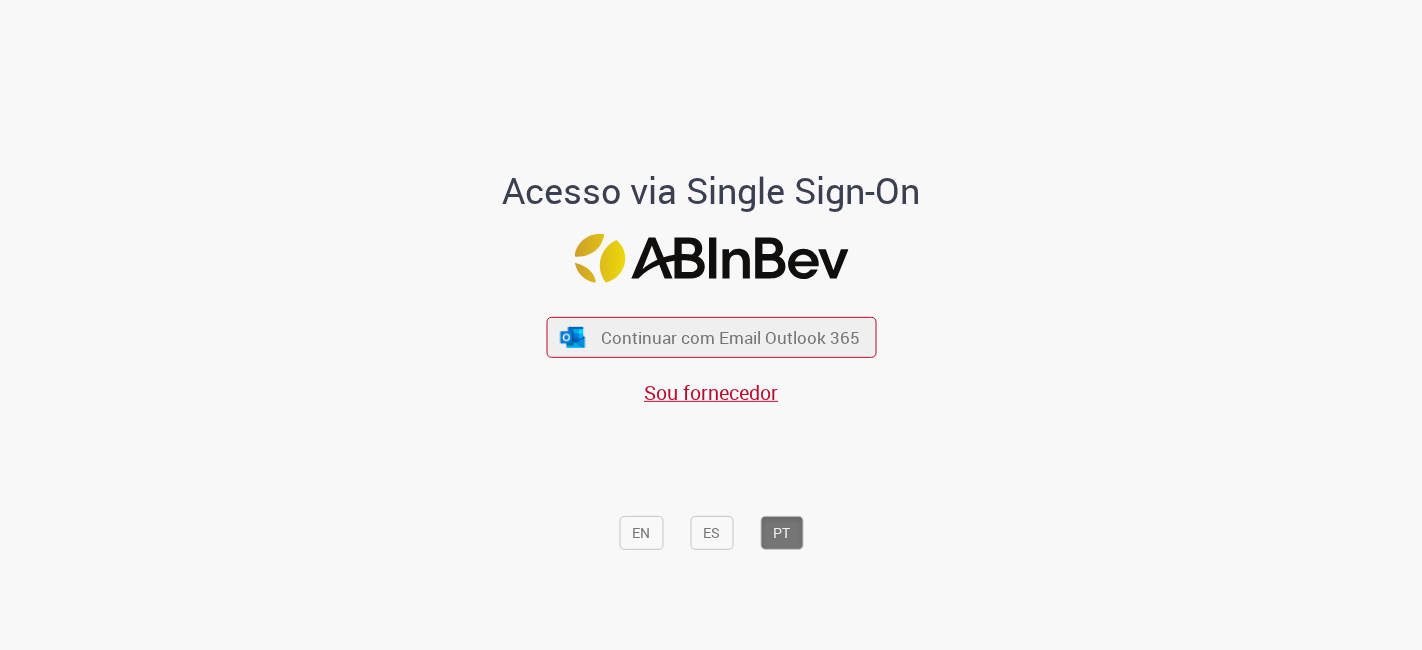 scroll, scrollTop: 0, scrollLeft: 0, axis: both 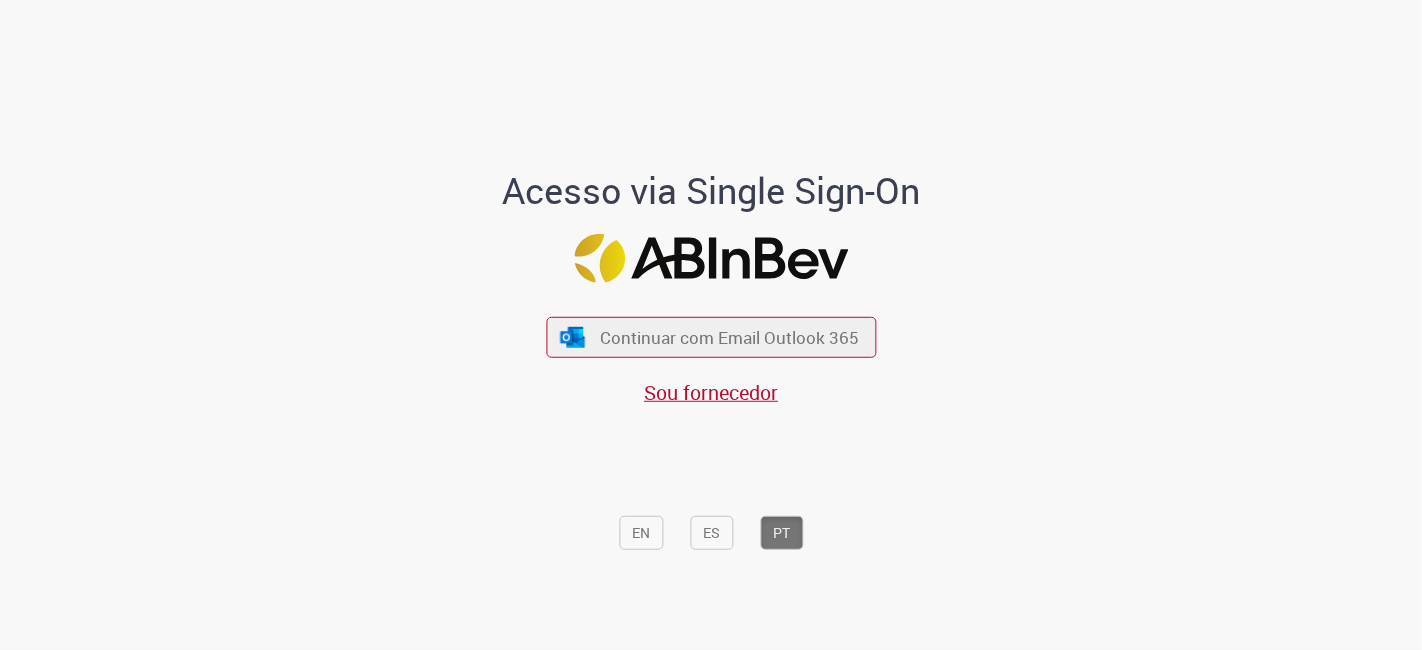 click on "Continuar com Email Outlook 365" at bounding box center (730, 337) 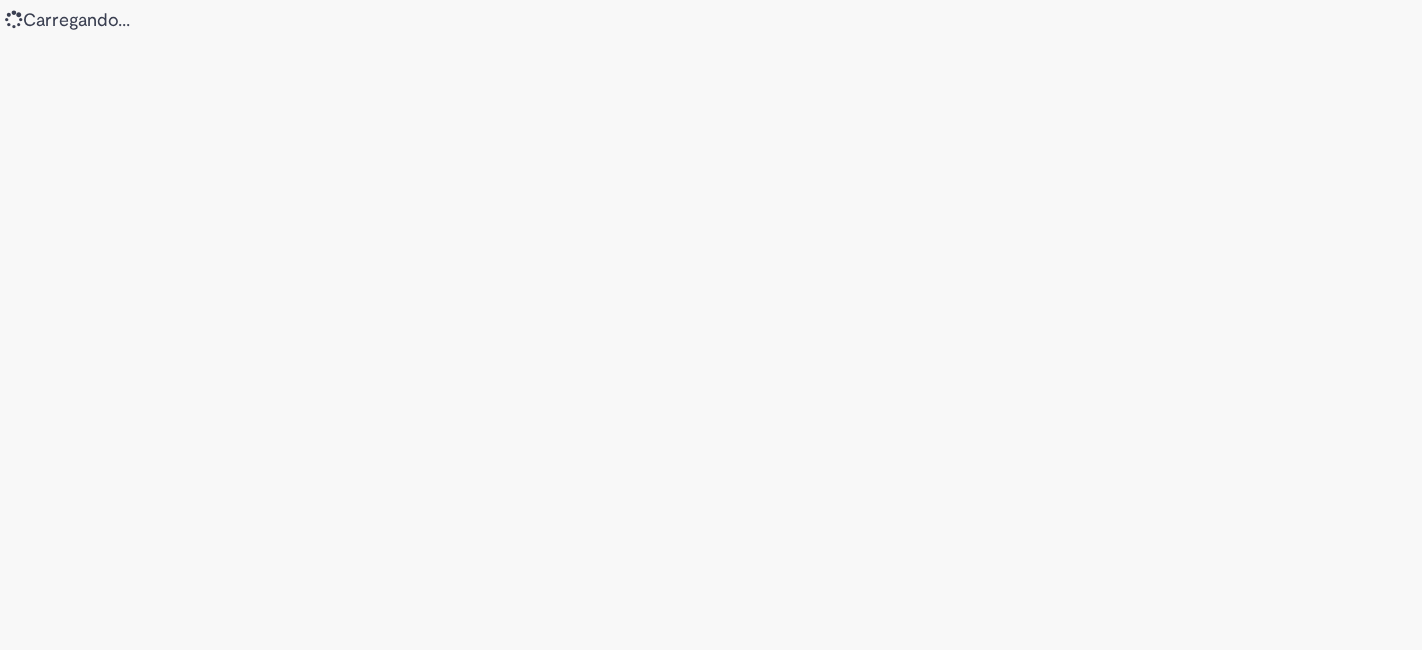 scroll, scrollTop: 0, scrollLeft: 0, axis: both 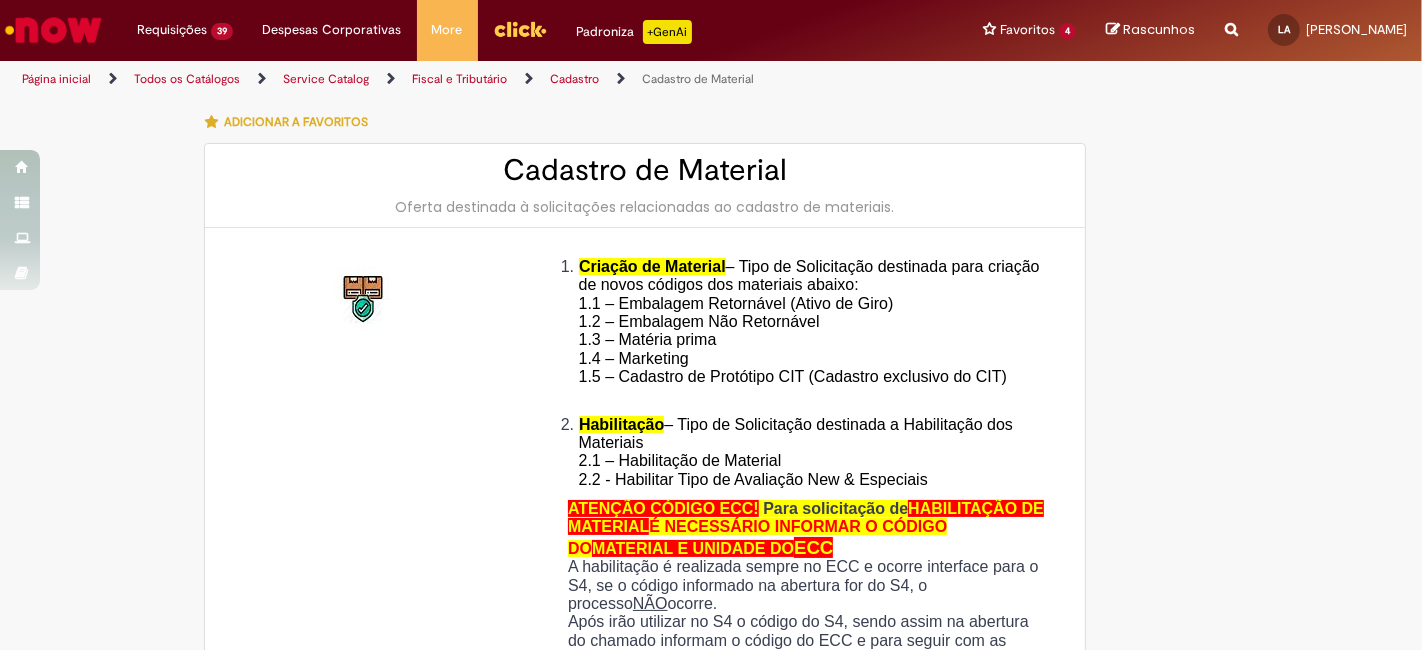 type on "********" 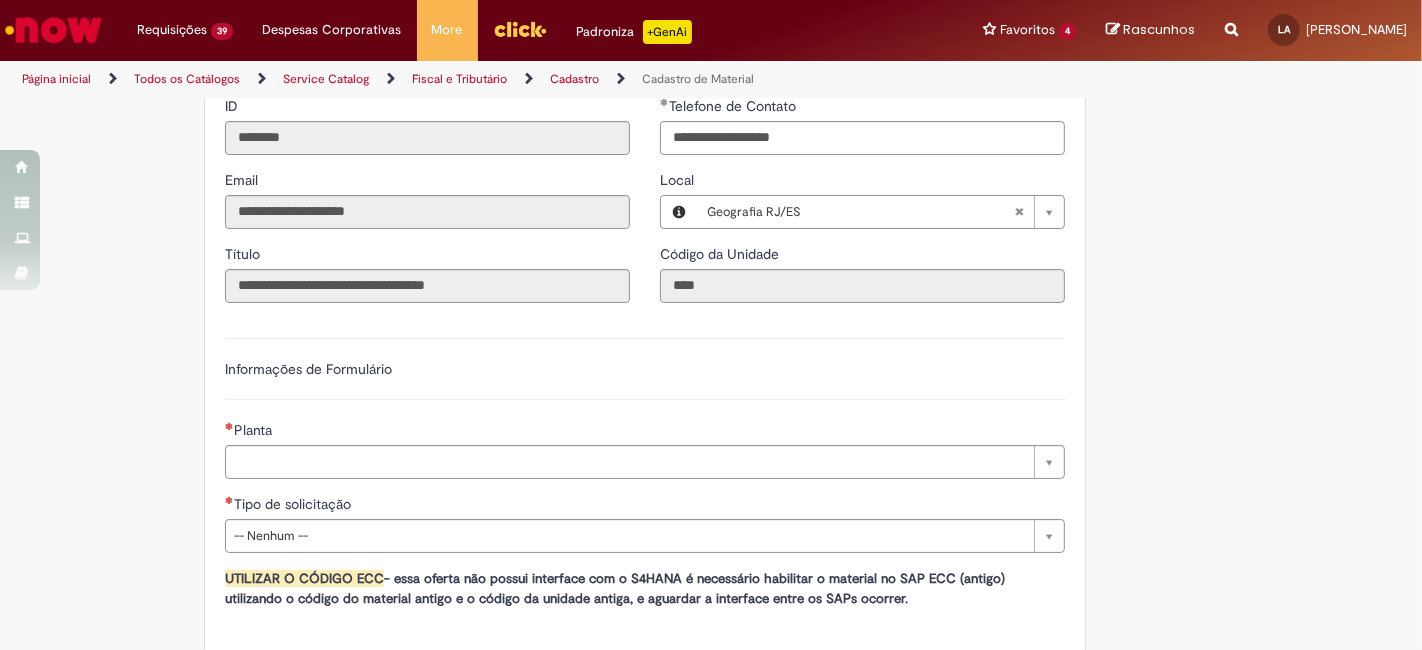 scroll, scrollTop: 1000, scrollLeft: 0, axis: vertical 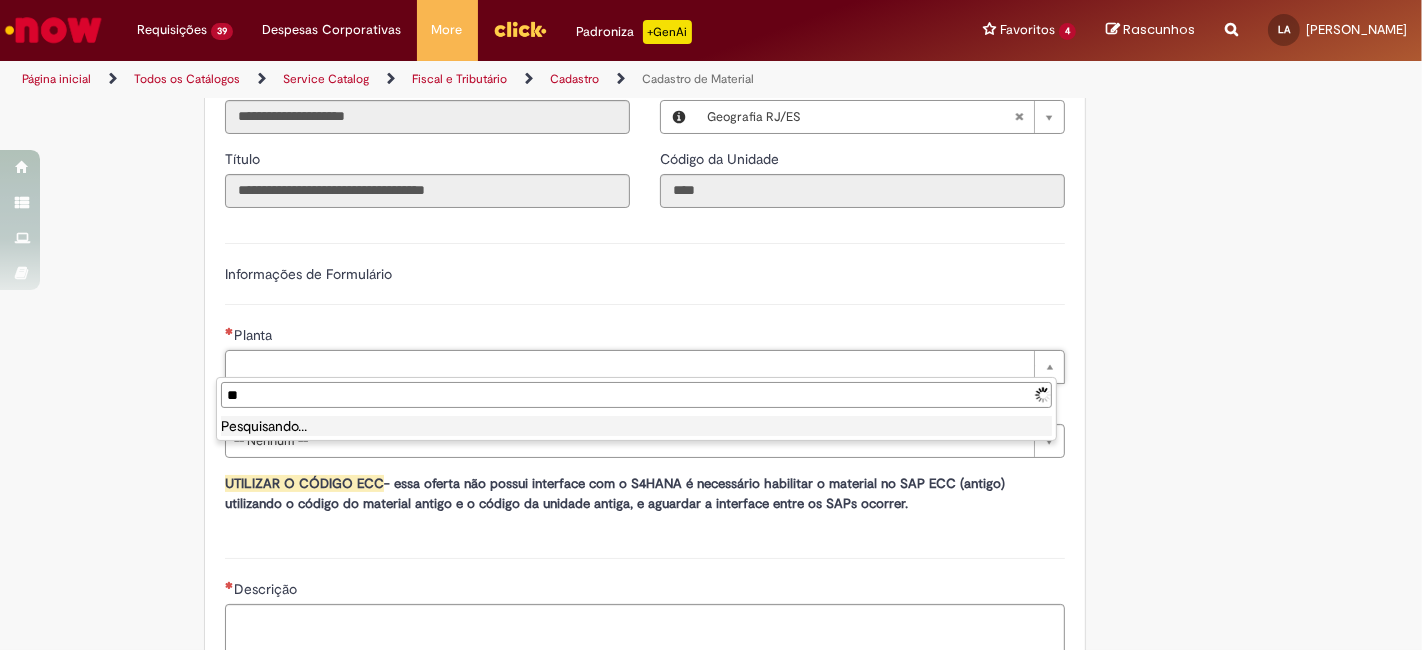 type on "*" 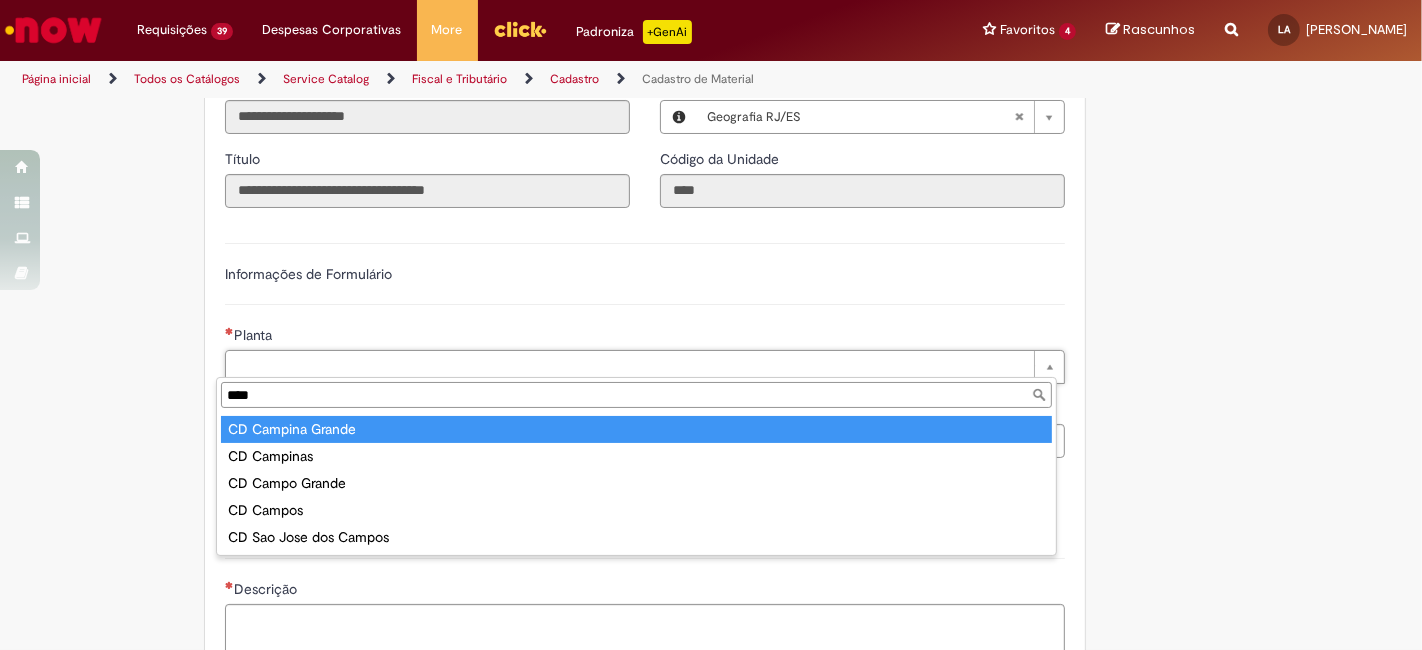 scroll, scrollTop: 0, scrollLeft: 0, axis: both 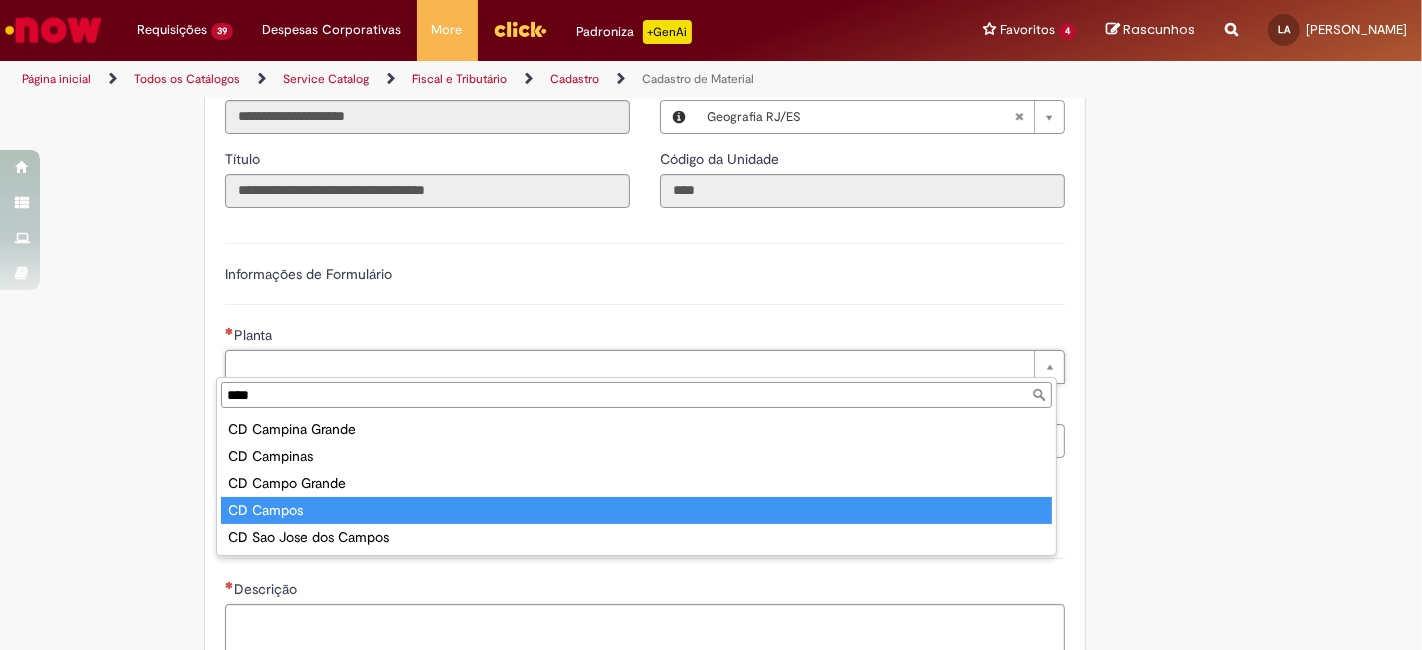 type on "****" 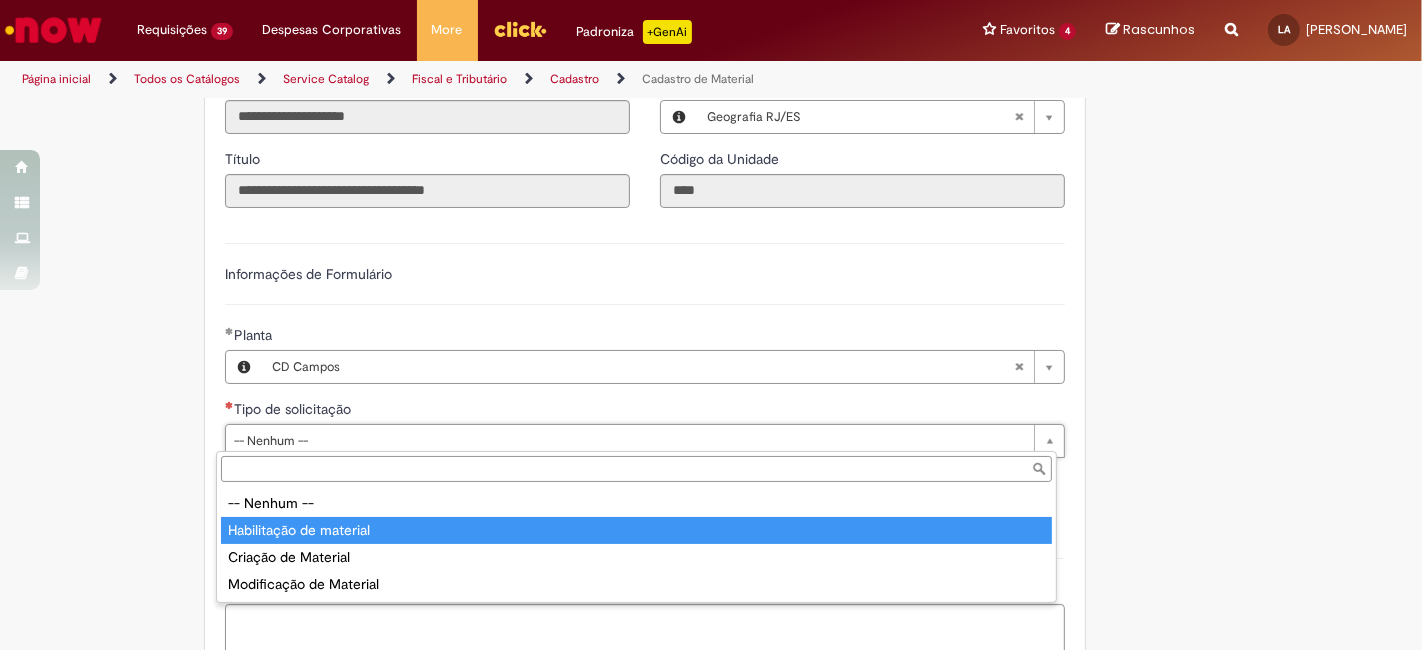type on "**********" 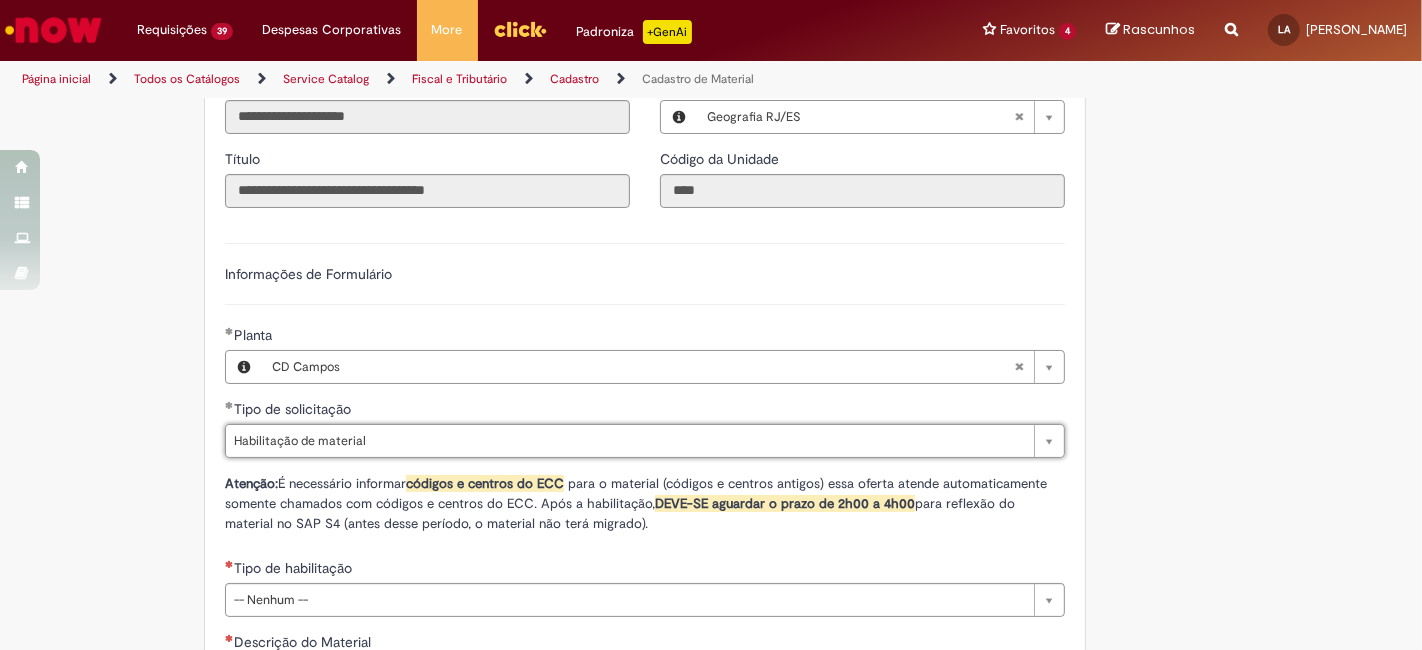 click on "Tipo de habilitação" at bounding box center [645, 570] 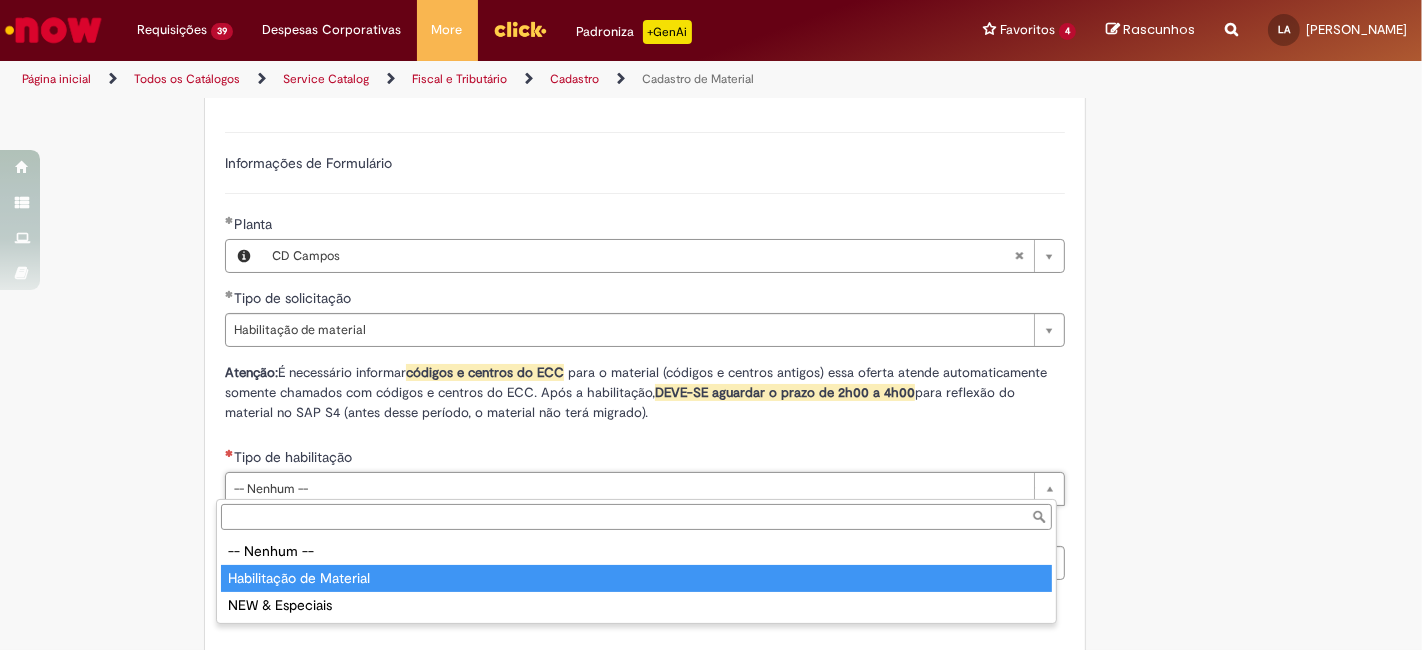 type on "**********" 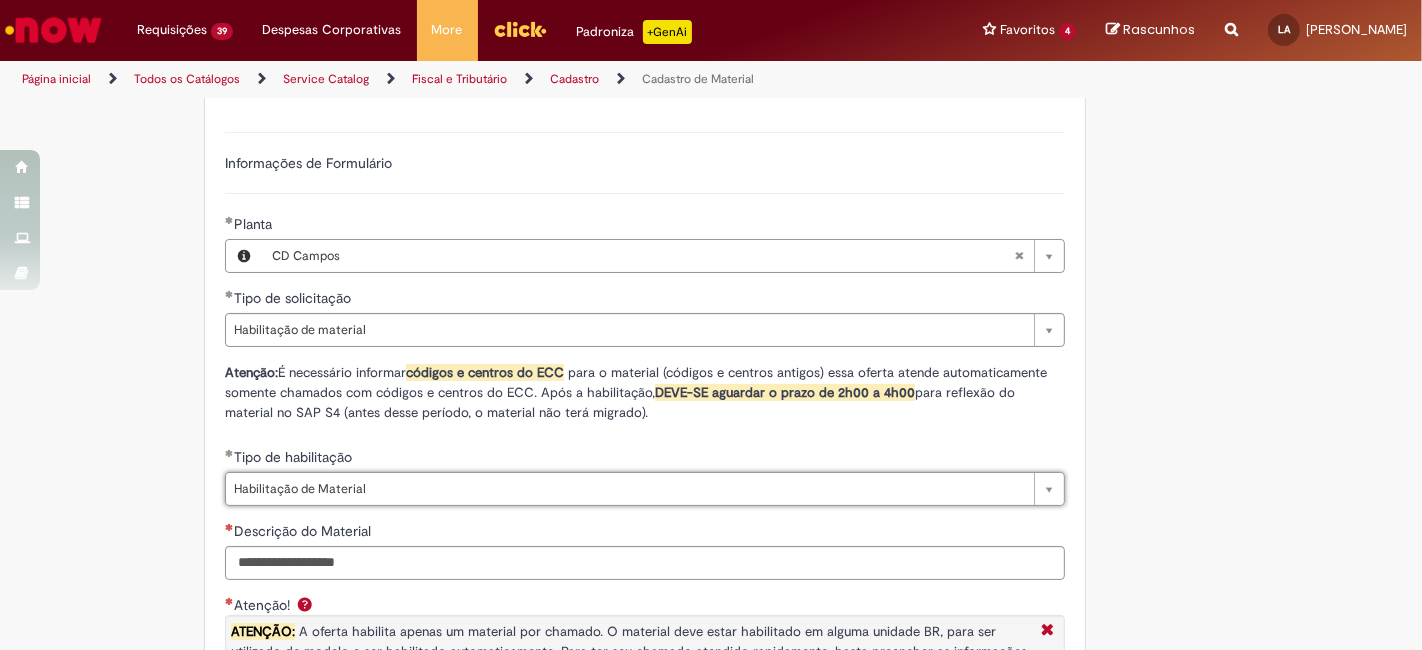 click on "Descrição do Material" at bounding box center [645, 533] 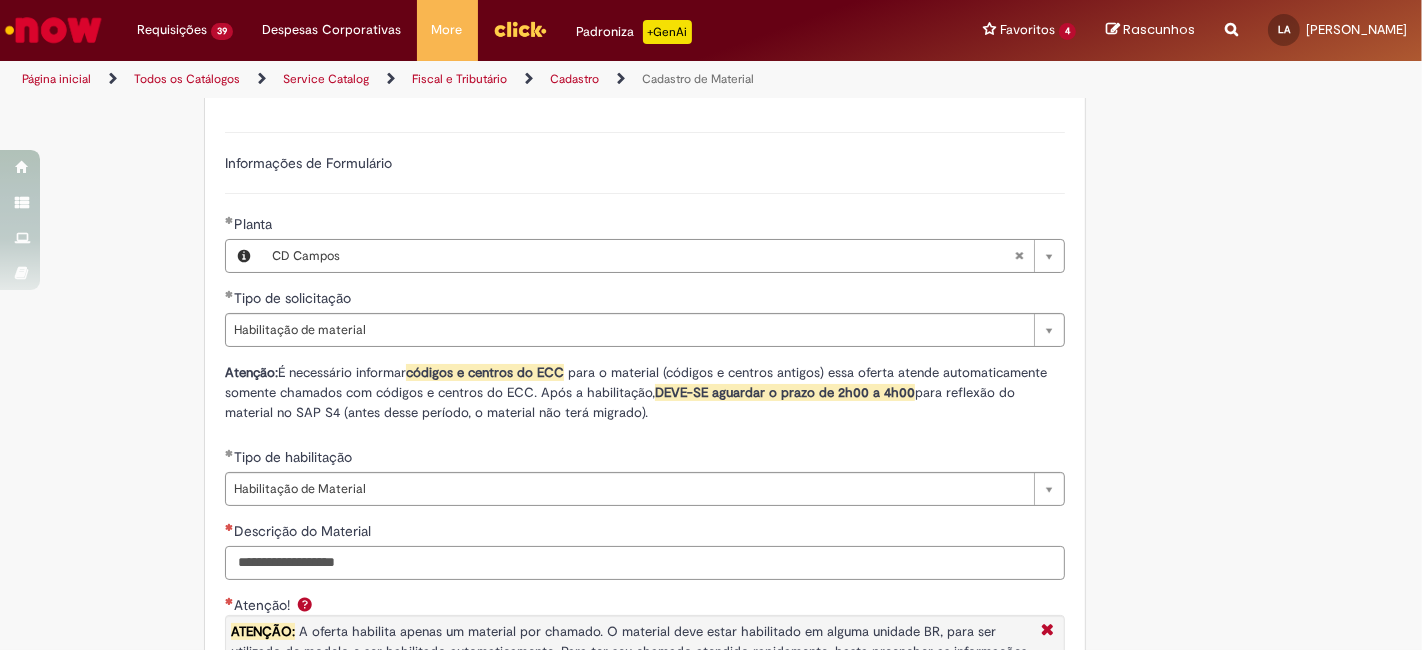 click on "Descrição do Material" at bounding box center (645, 563) 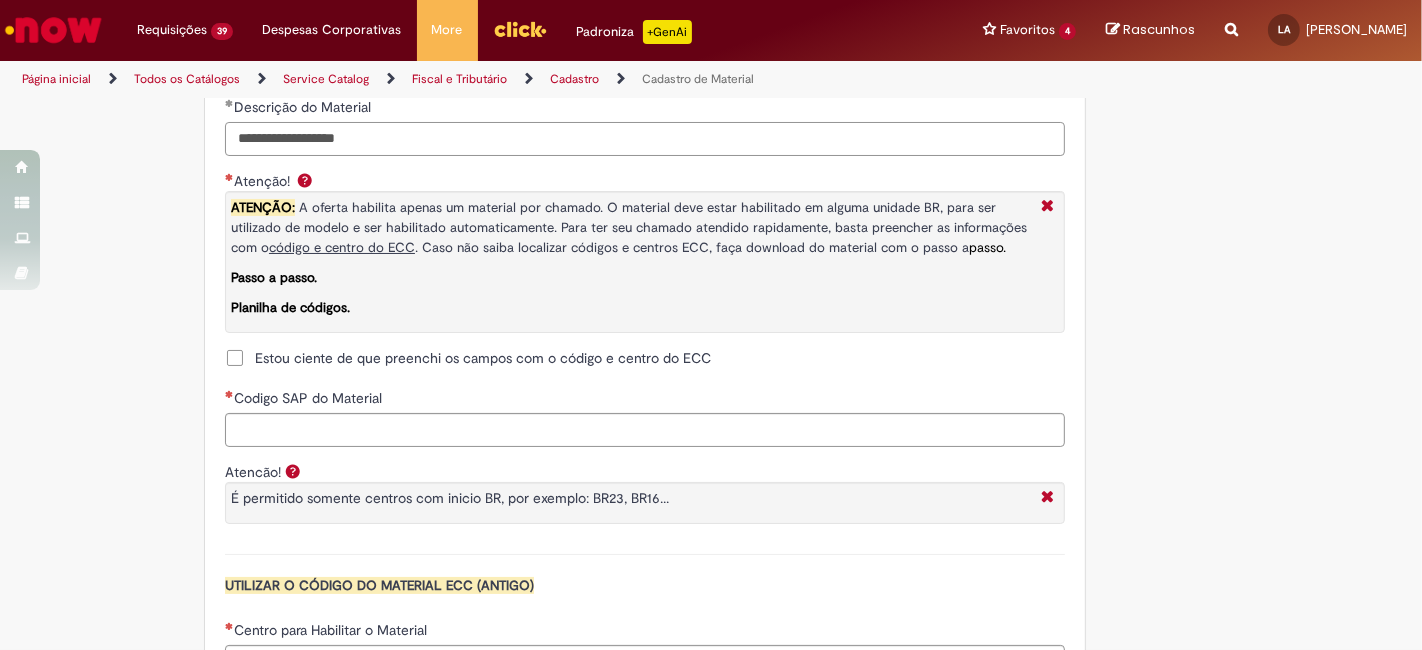 scroll, scrollTop: 1555, scrollLeft: 0, axis: vertical 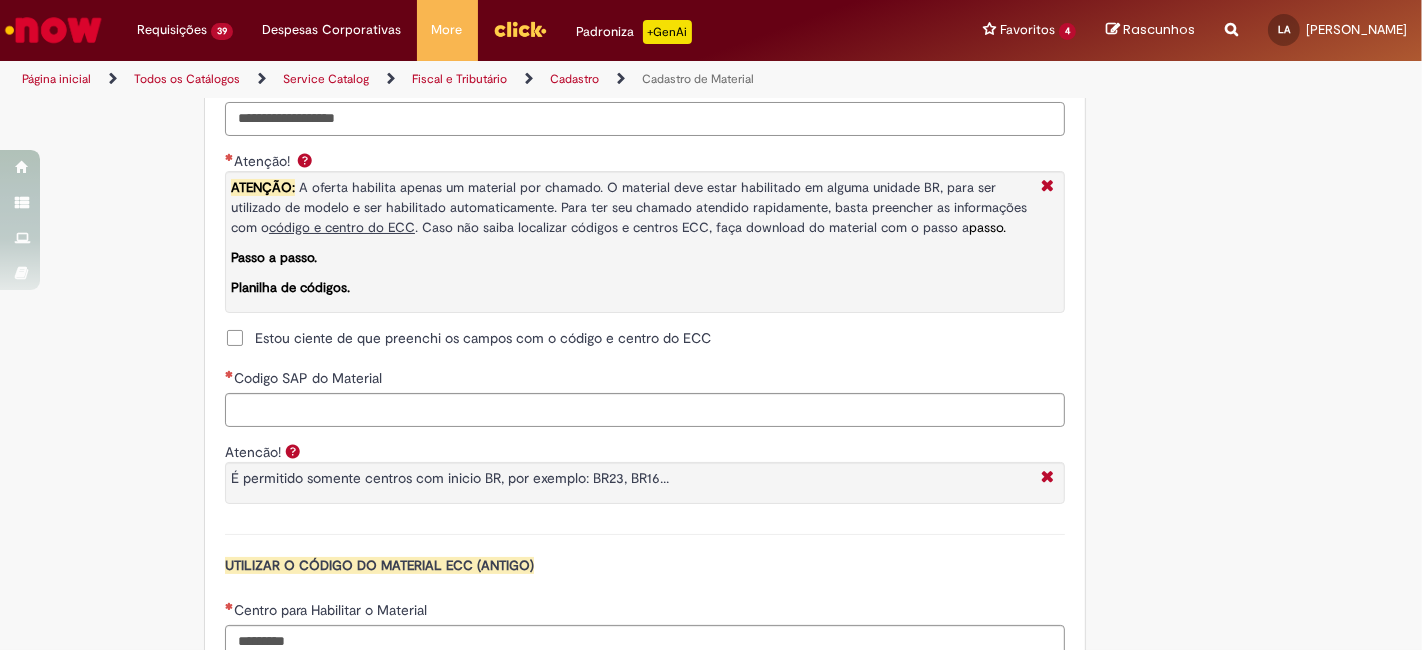 type on "**********" 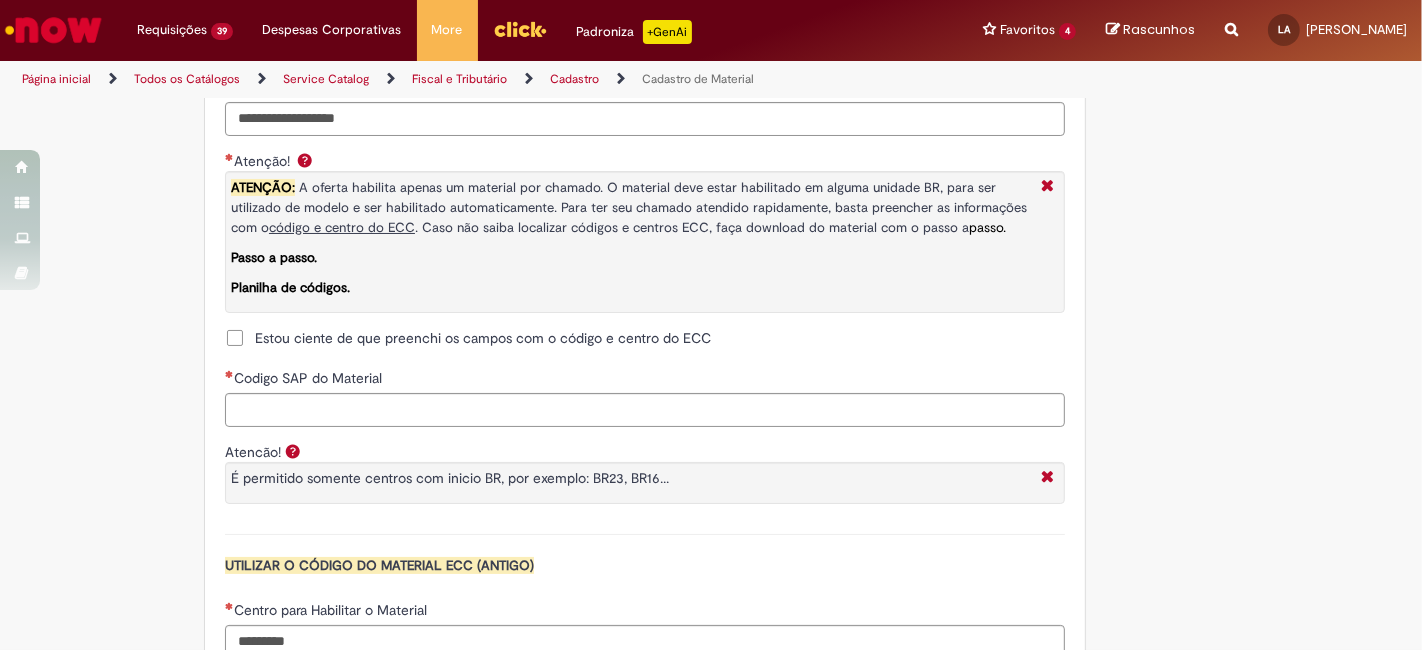 click on "Estou ciente de que preenchi os campos com o código e centro do ECC" at bounding box center (483, 338) 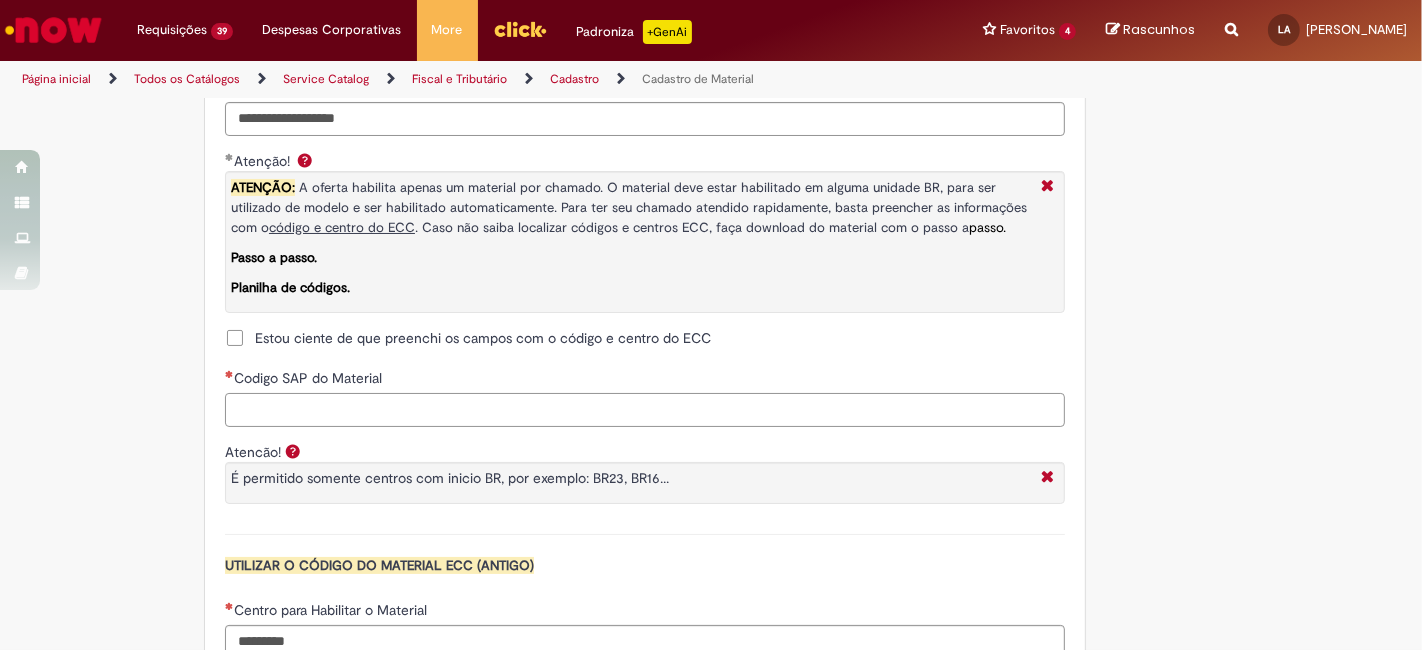 click on "Codigo SAP do Material" at bounding box center (645, 410) 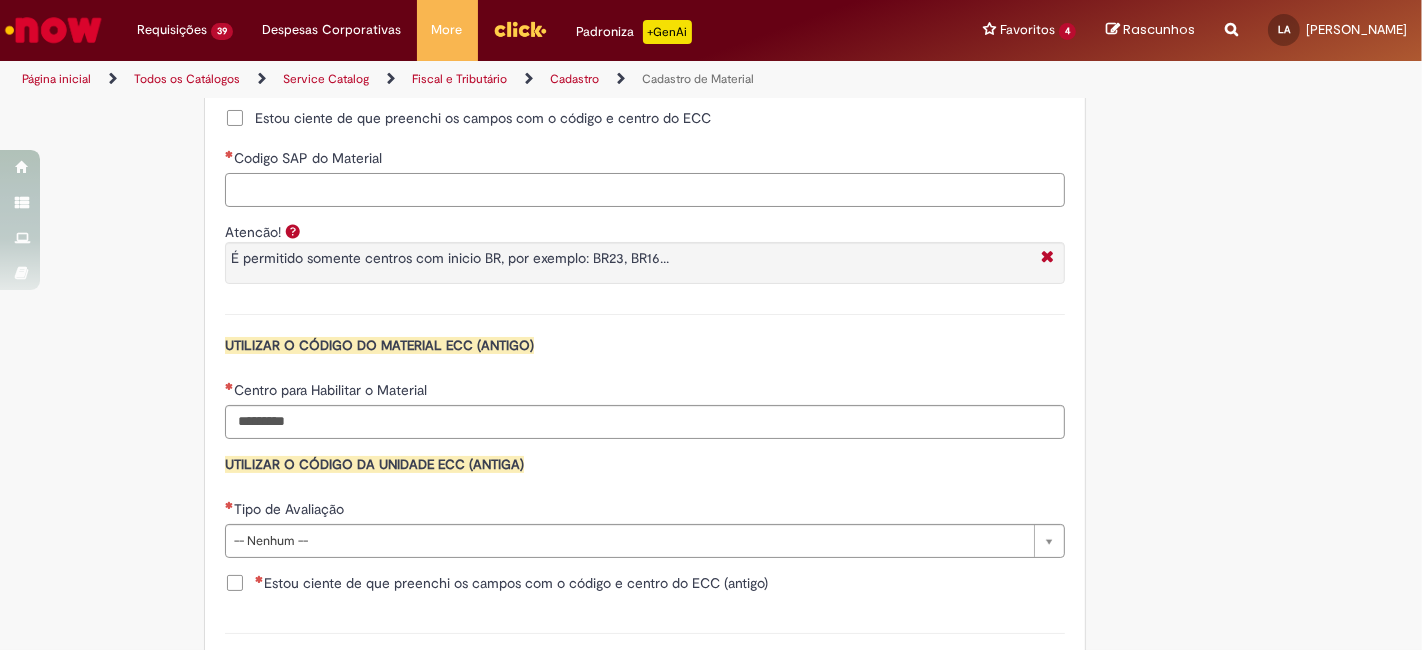 scroll, scrollTop: 1777, scrollLeft: 0, axis: vertical 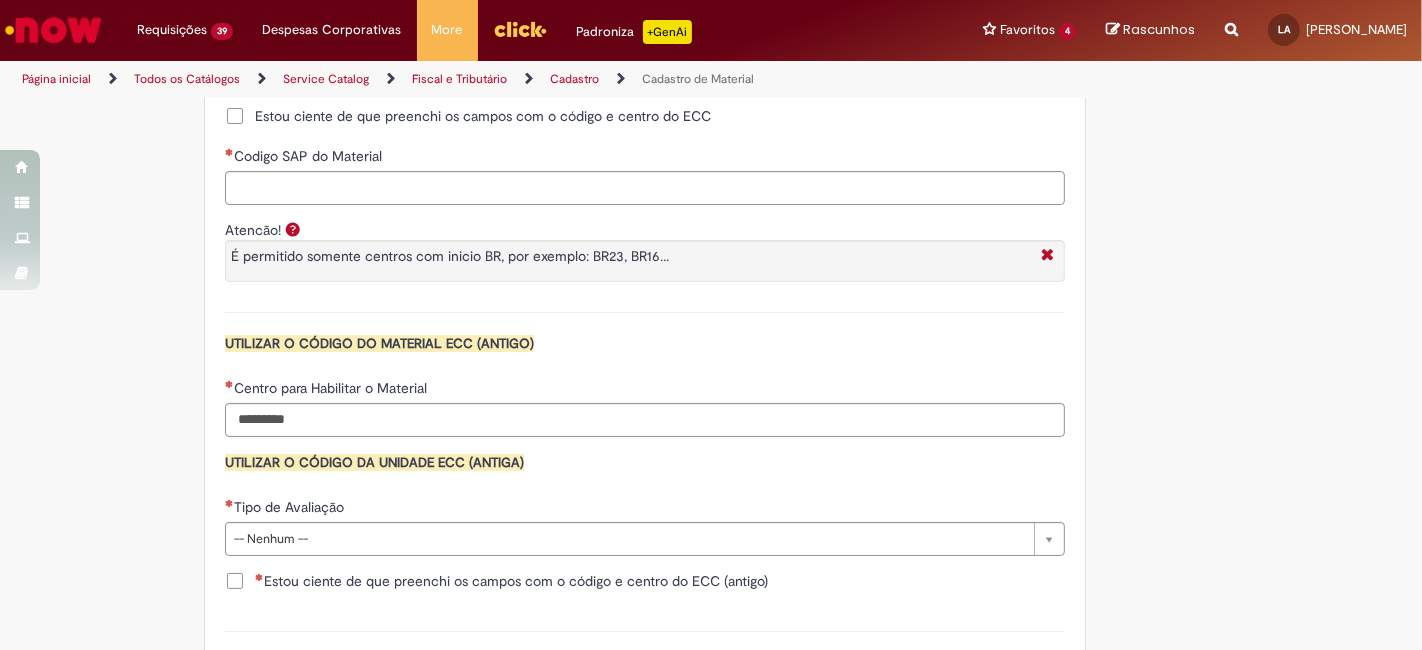 click on "UTILIZAR O CÓDIGO DO MATERIAL ECC (ANTIGO)" at bounding box center [645, 348] 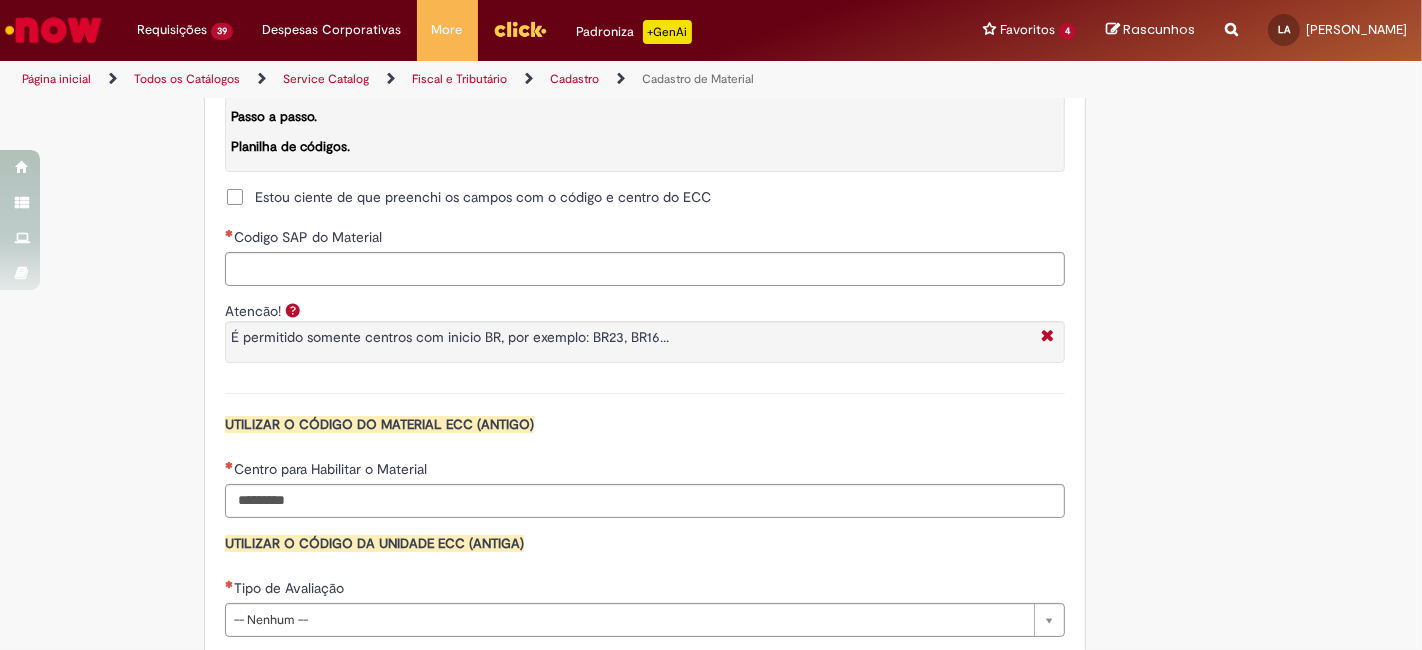 scroll, scrollTop: 1666, scrollLeft: 0, axis: vertical 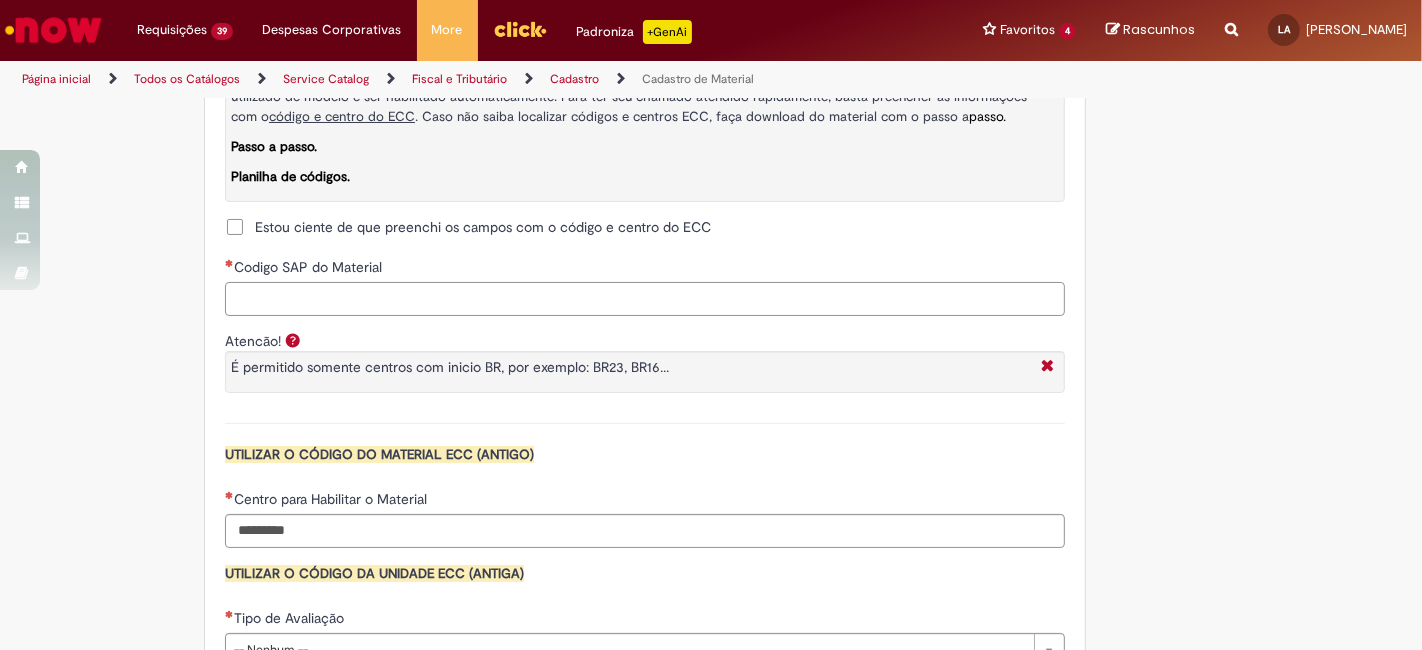 click on "Codigo SAP do Material" at bounding box center (645, 299) 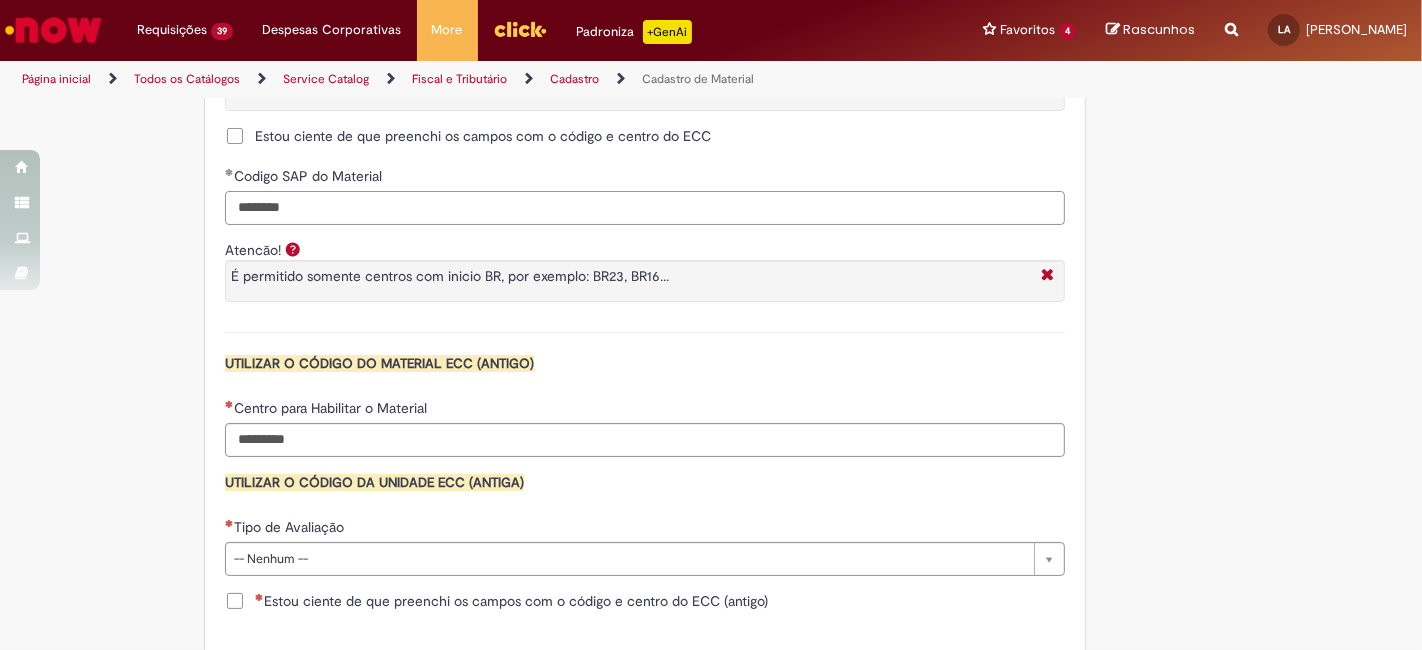 scroll, scrollTop: 1777, scrollLeft: 0, axis: vertical 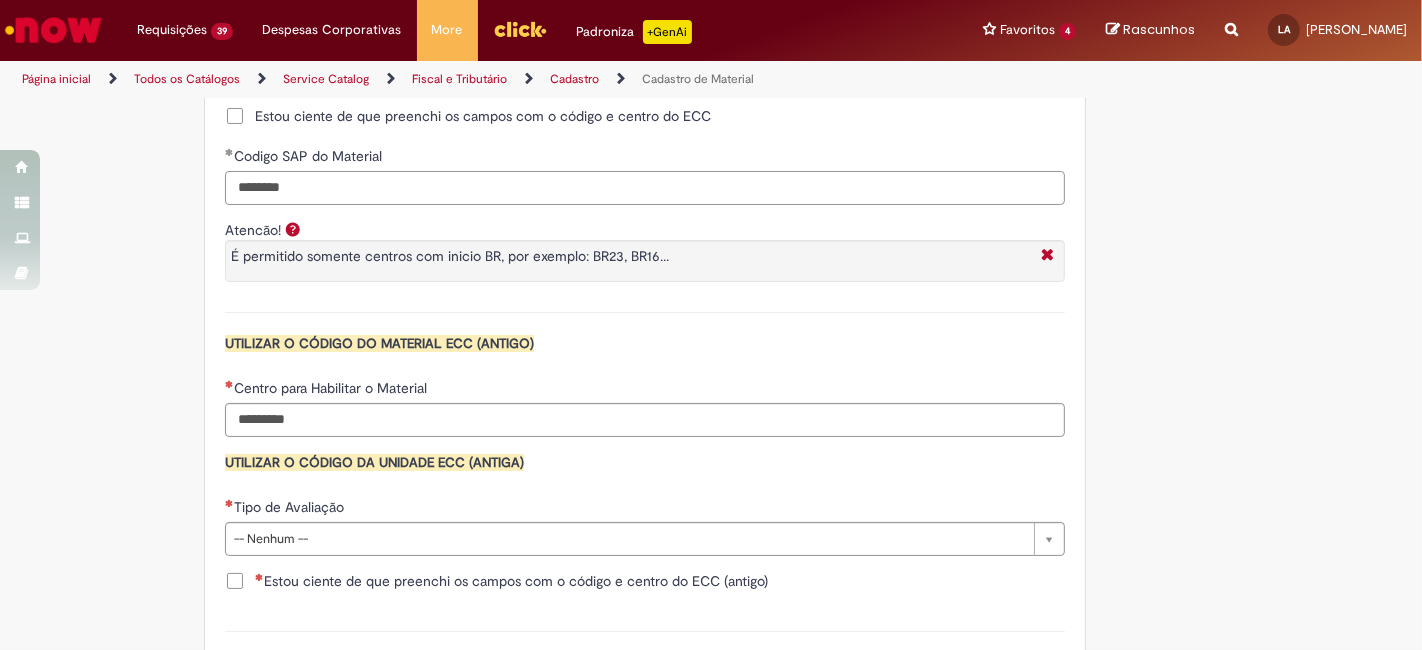 type on "********" 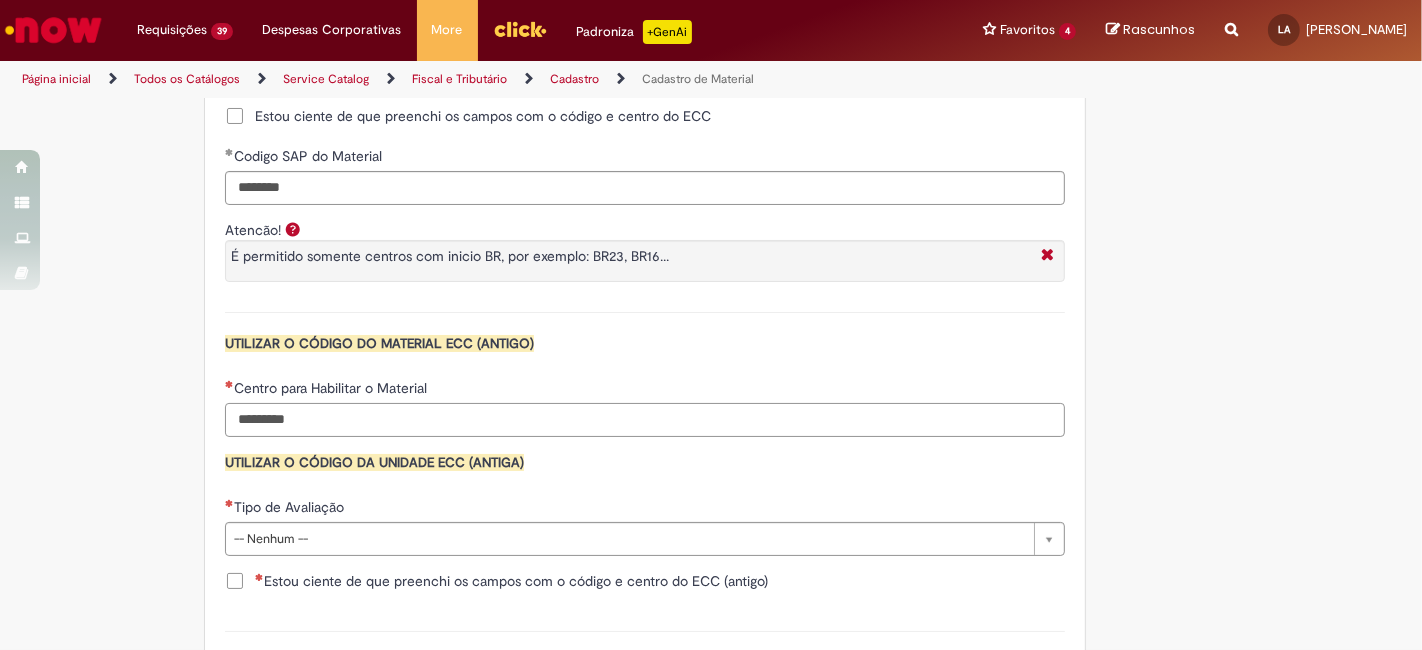 click on "Centro para Habilitar o Material" at bounding box center [645, 420] 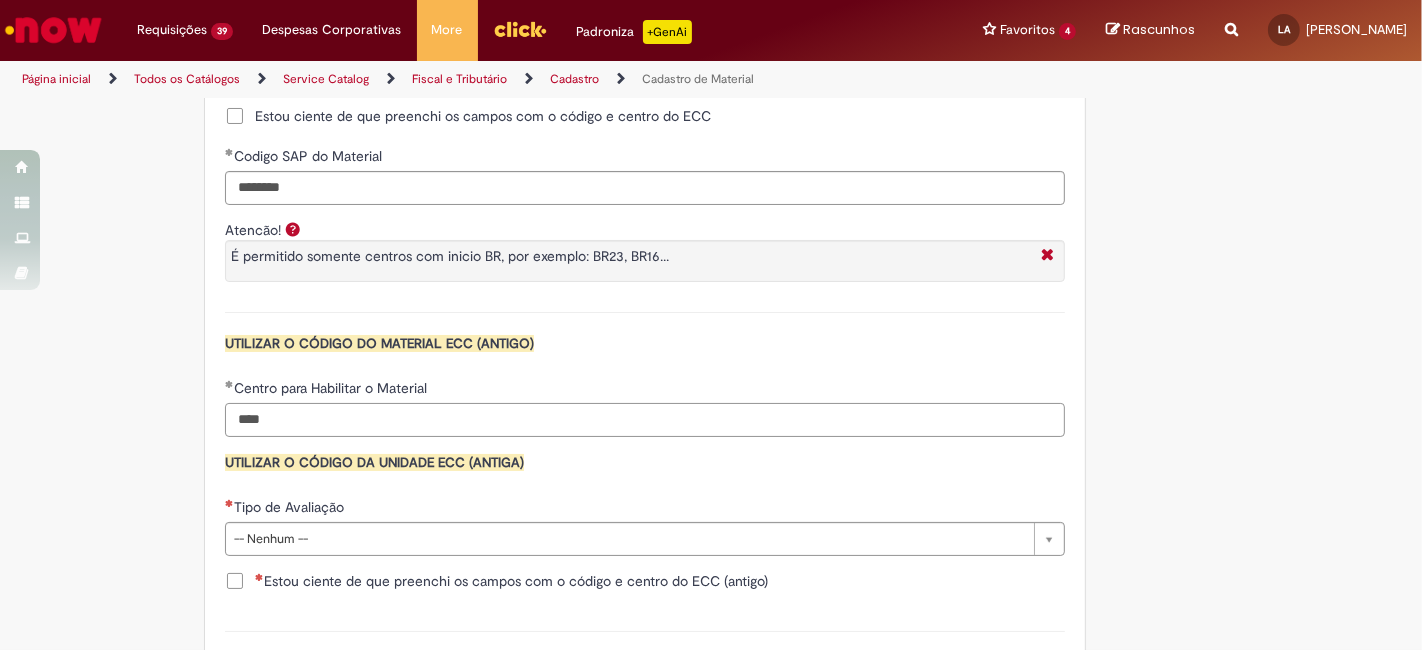 type on "****" 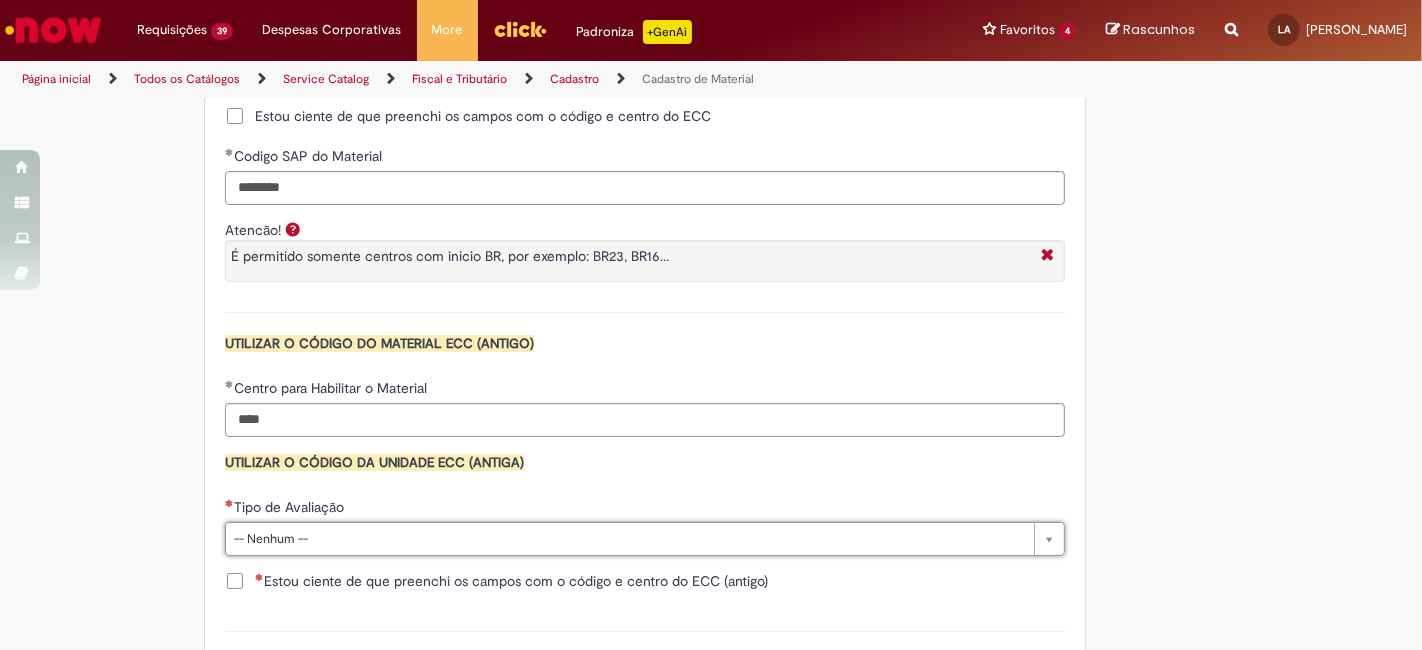 click on "**********" at bounding box center [645, 28] 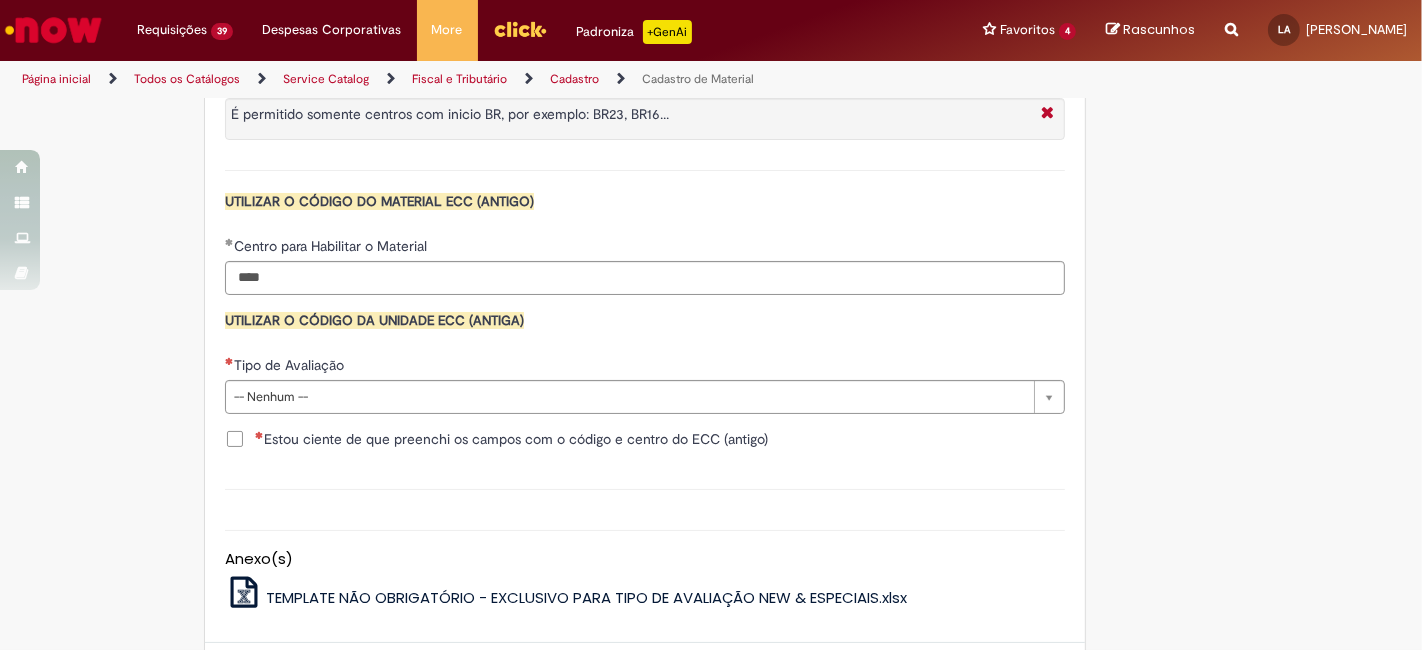 scroll, scrollTop: 2000, scrollLeft: 0, axis: vertical 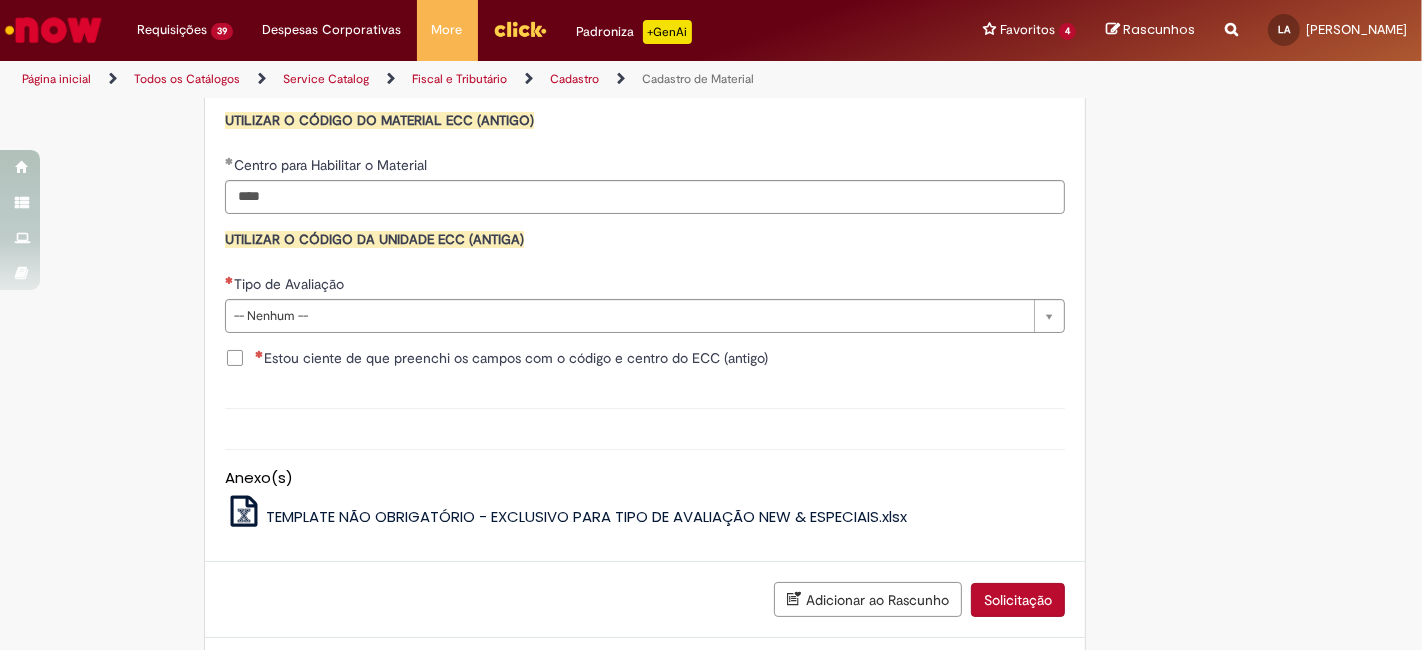 click on "**********" at bounding box center [645, -195] 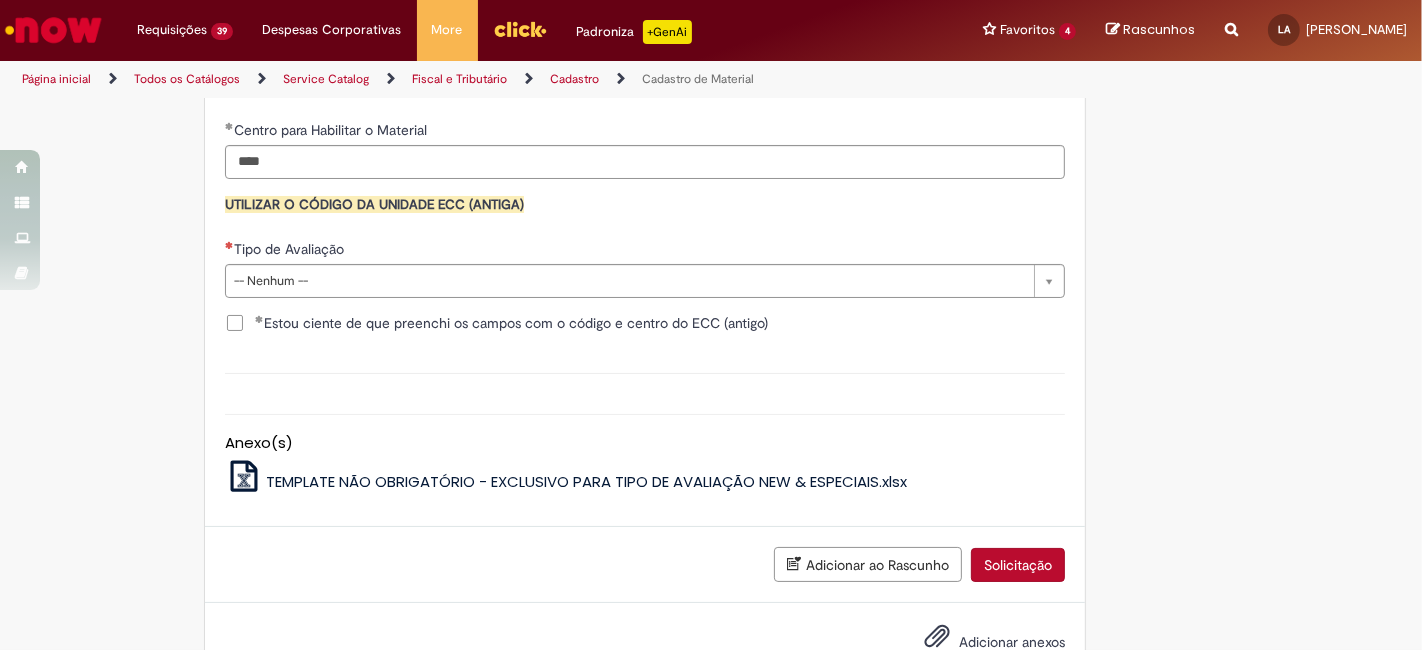 scroll, scrollTop: 2091, scrollLeft: 0, axis: vertical 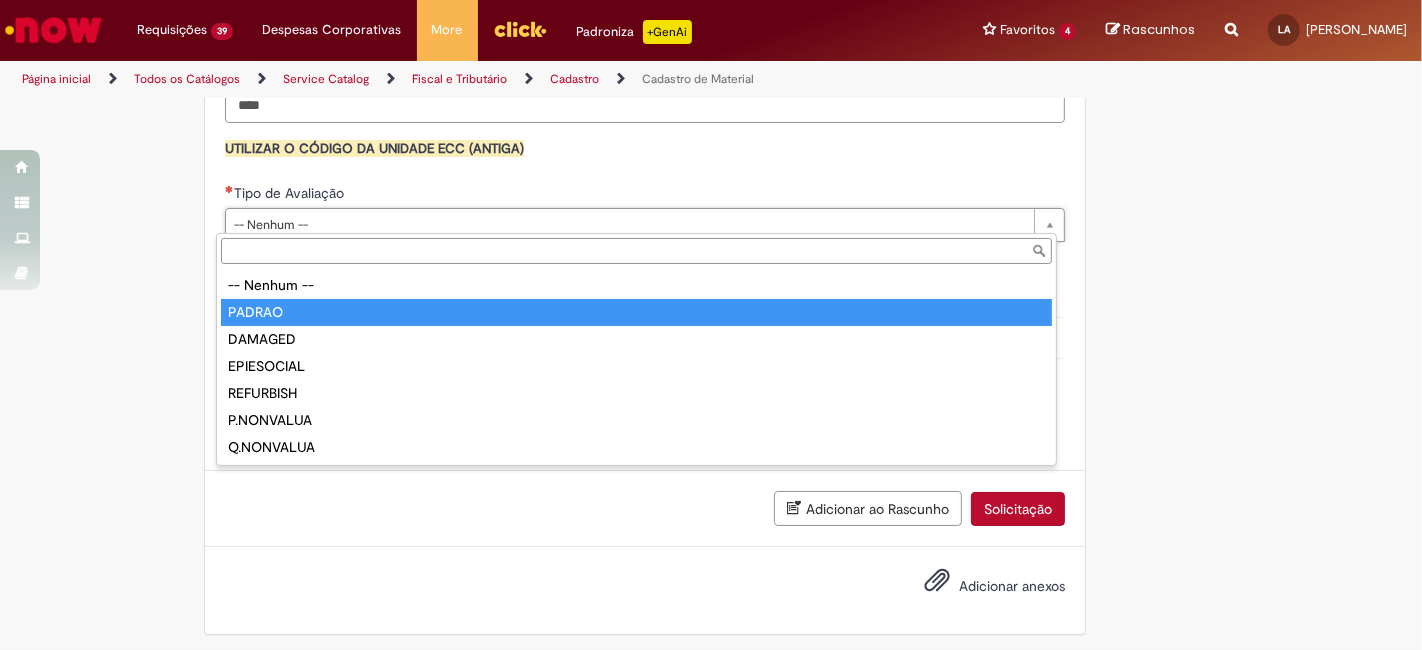 type on "******" 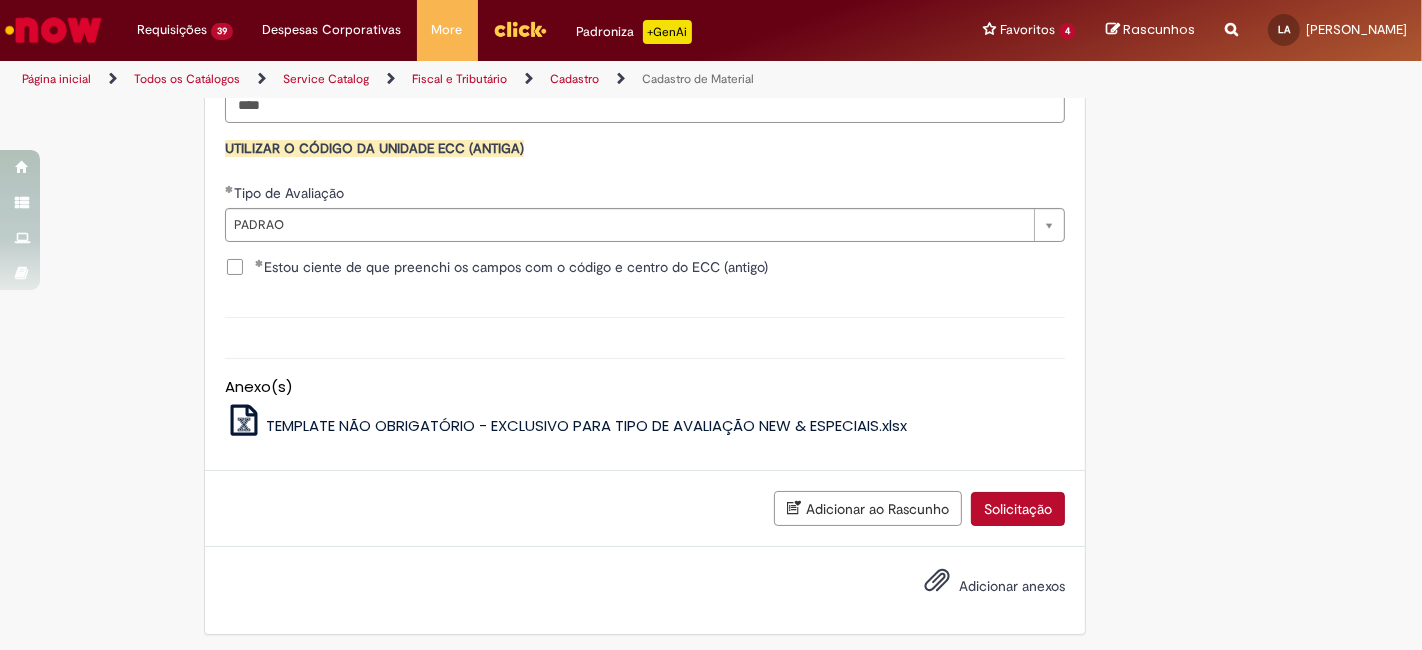 click on "Descrição" at bounding box center [645, 317] 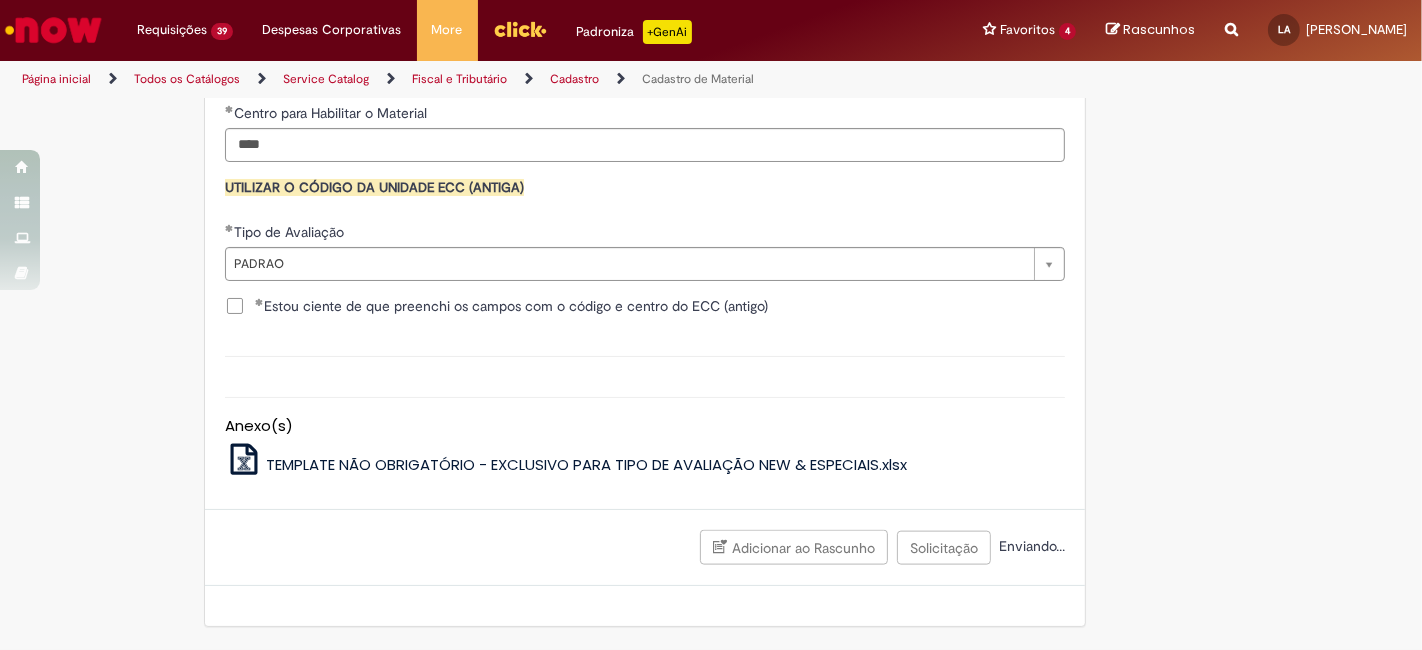 scroll, scrollTop: 2045, scrollLeft: 0, axis: vertical 